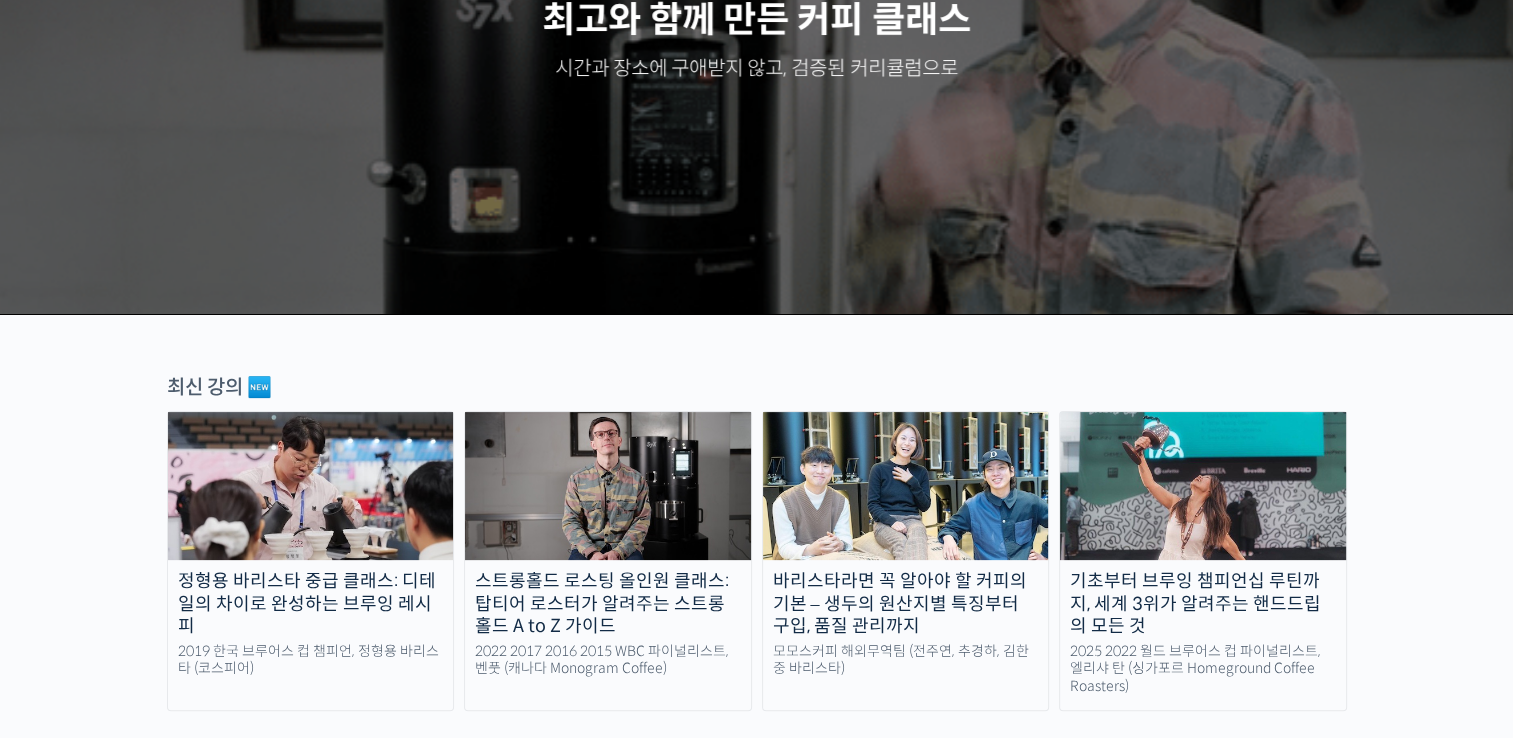 scroll, scrollTop: 0, scrollLeft: 0, axis: both 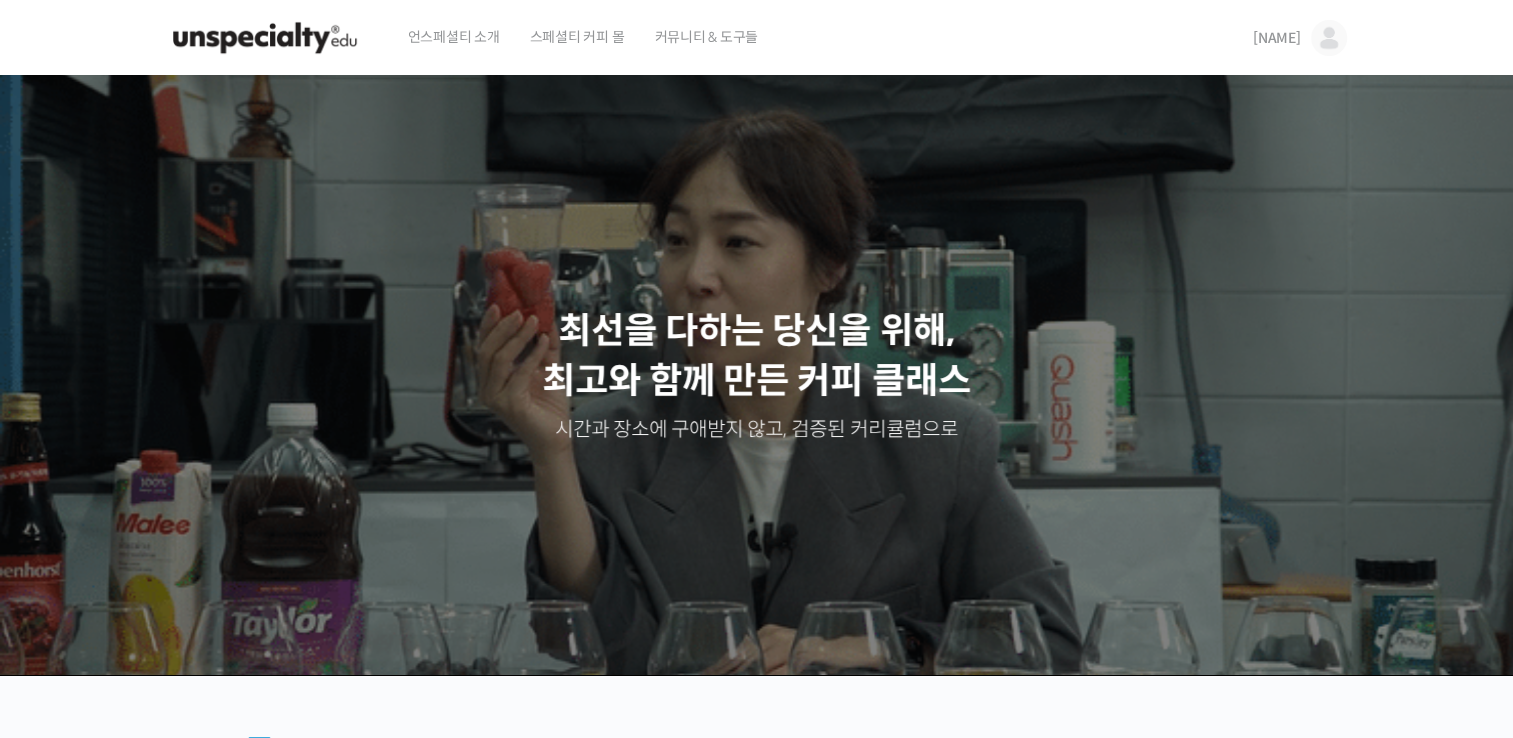 click at bounding box center [1329, 38] 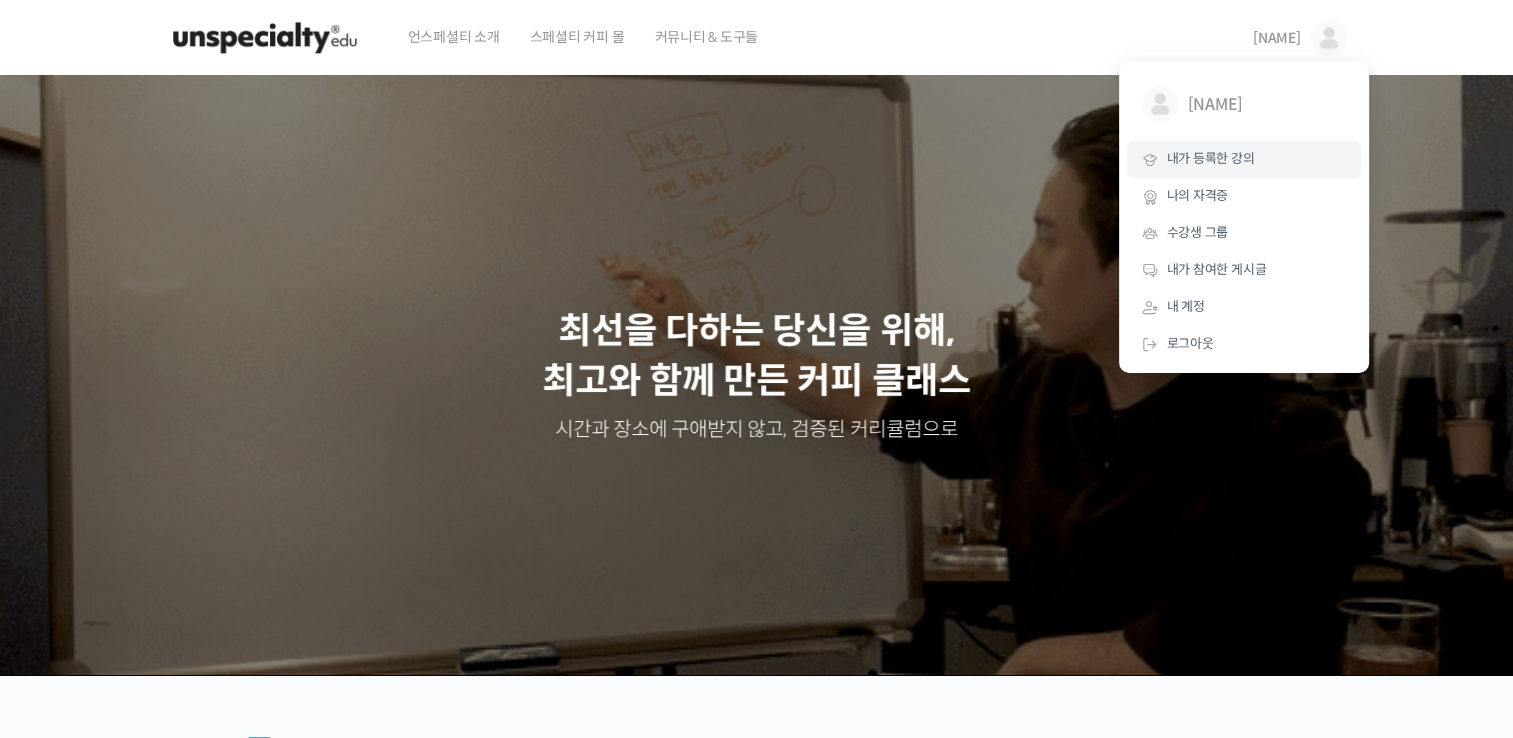 click on "내가 등록한 강의" at bounding box center (1211, 158) 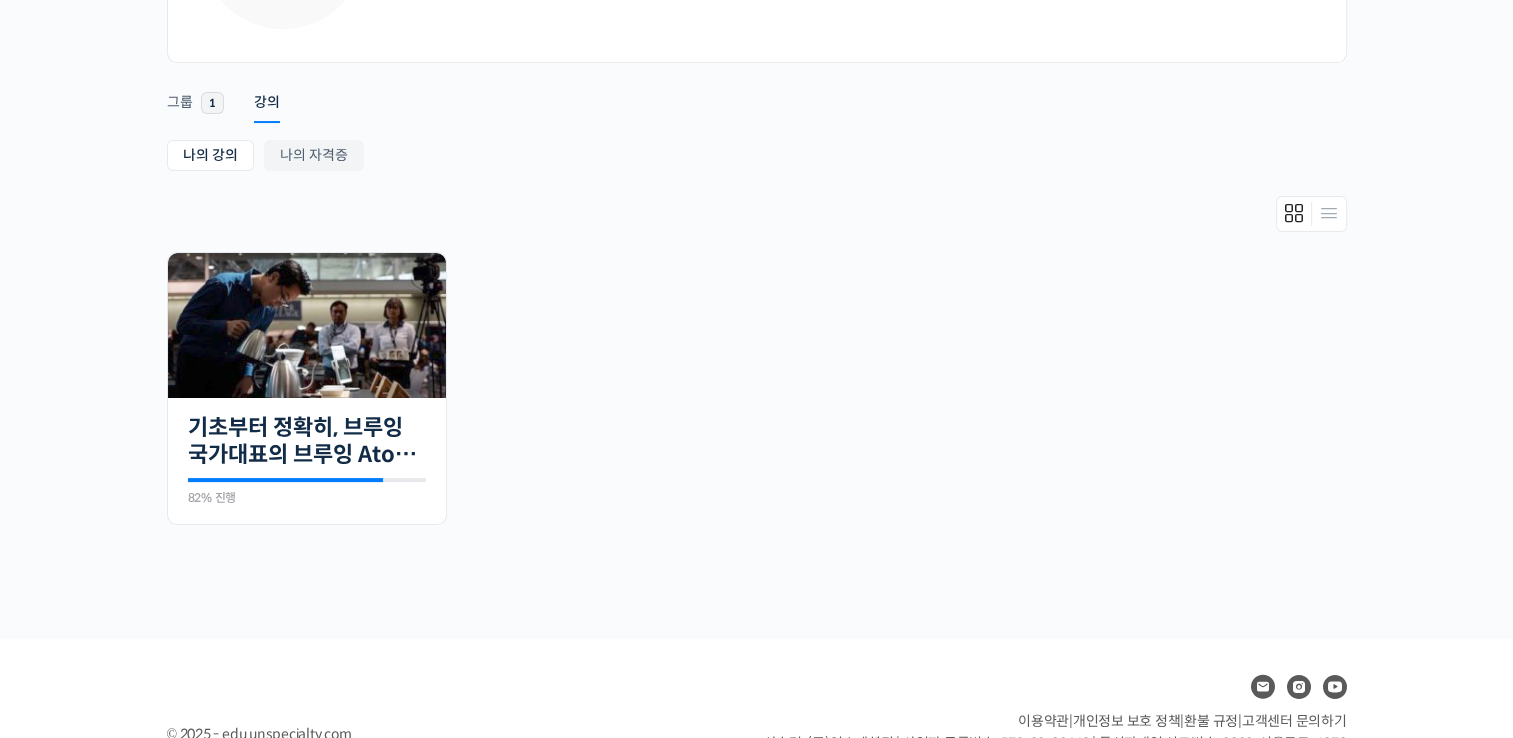 scroll, scrollTop: 270, scrollLeft: 0, axis: vertical 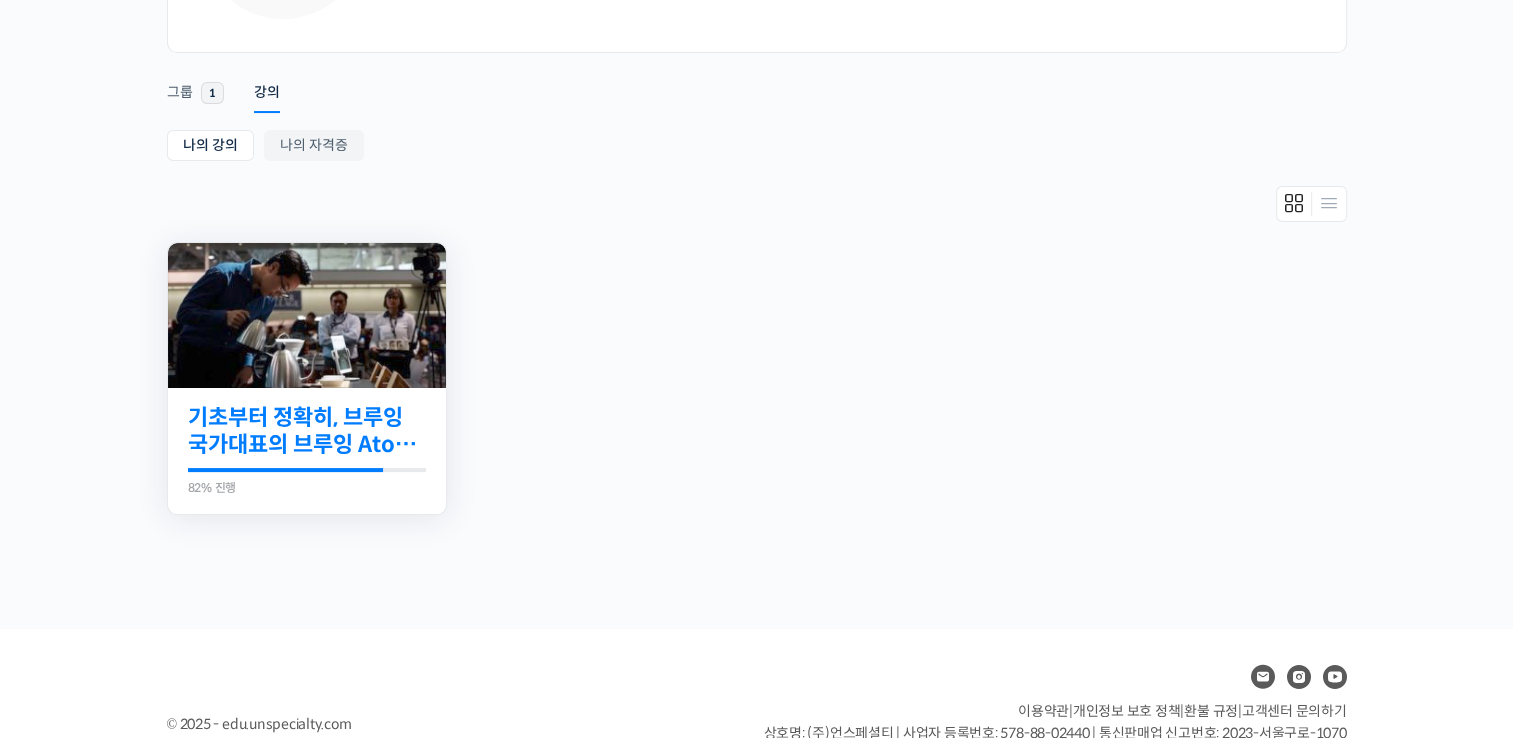 click on "기초부터 정확히, 브루잉 국가대표의 브루잉 AtoZ 클래스" at bounding box center [307, 431] 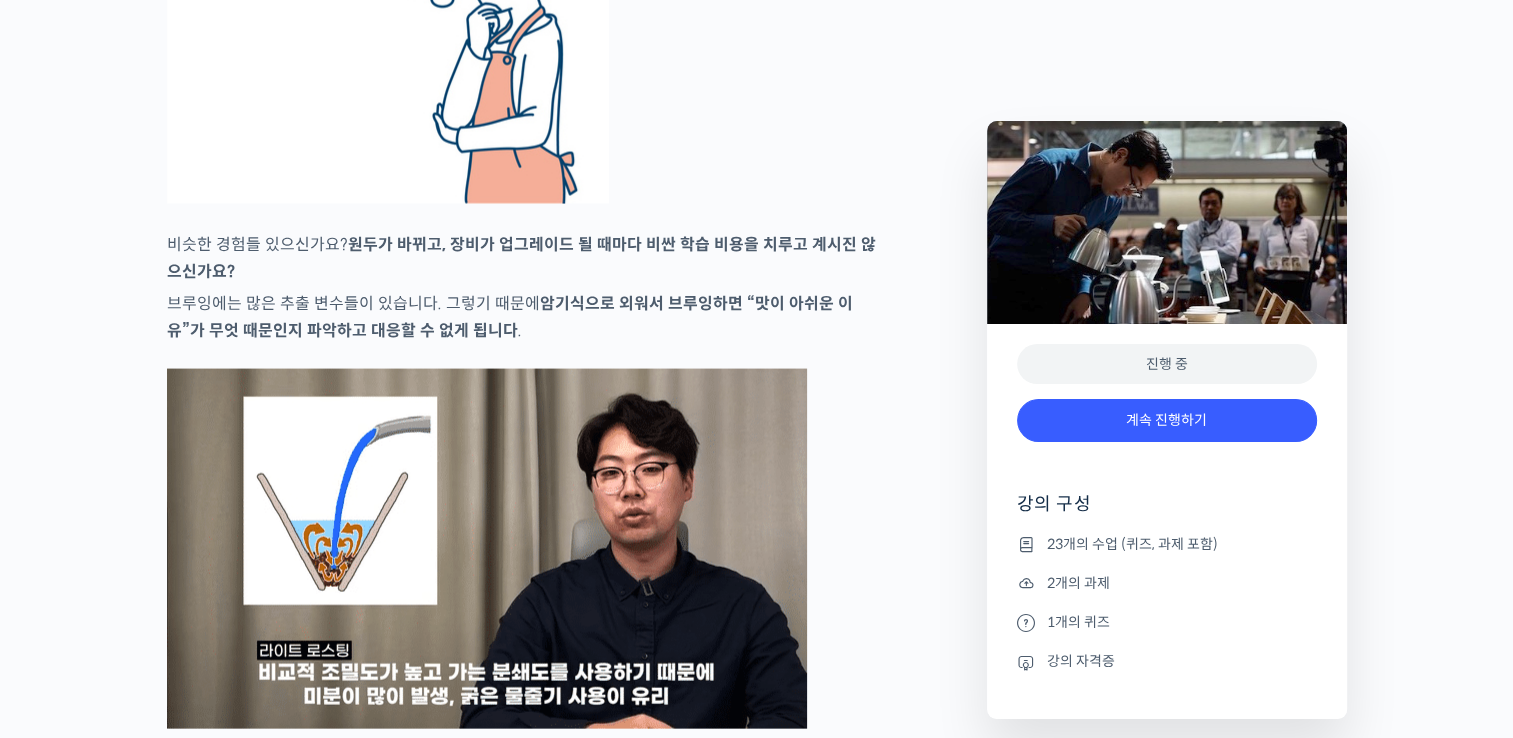scroll, scrollTop: 4051, scrollLeft: 0, axis: vertical 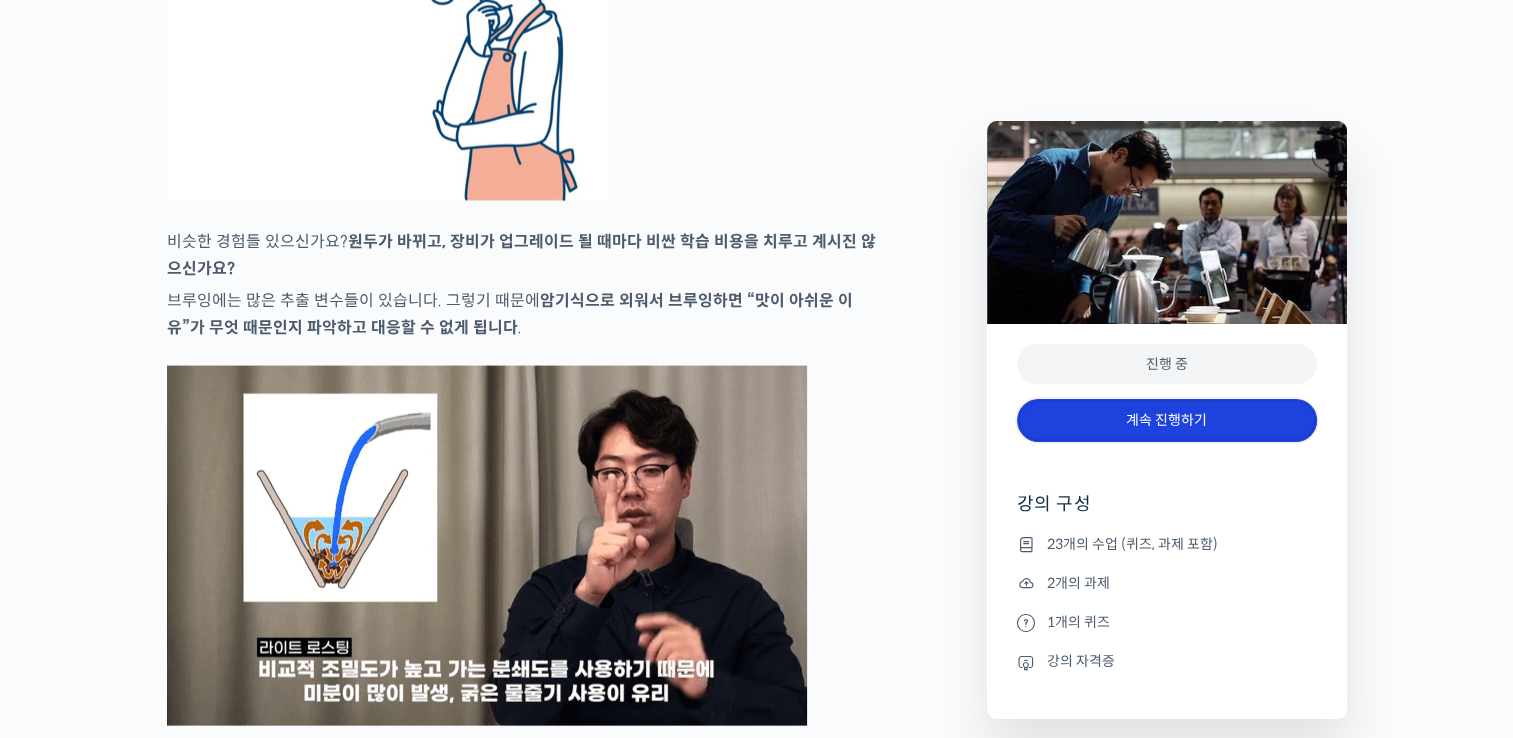 click on "계속 진행하기" at bounding box center [1167, 420] 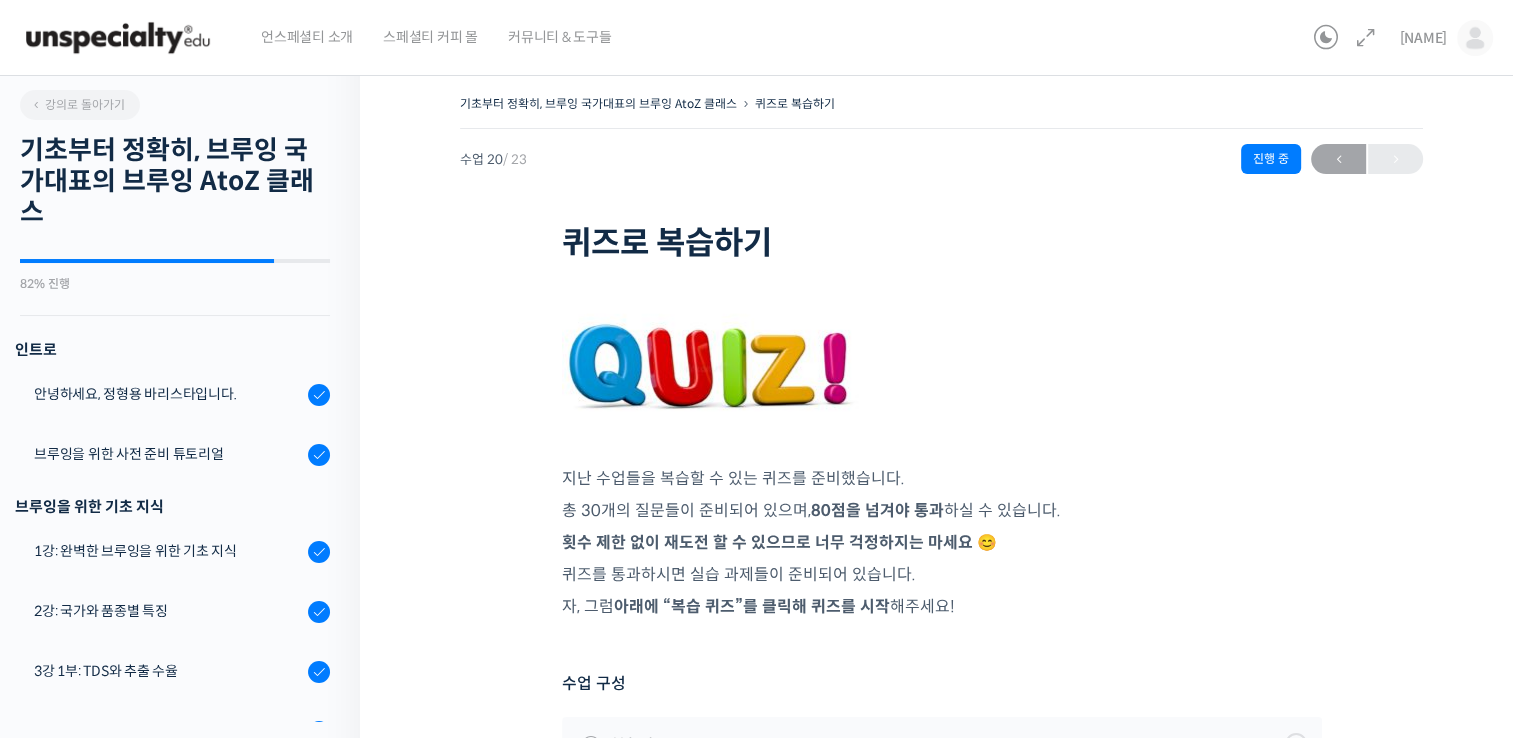 scroll, scrollTop: 0, scrollLeft: 0, axis: both 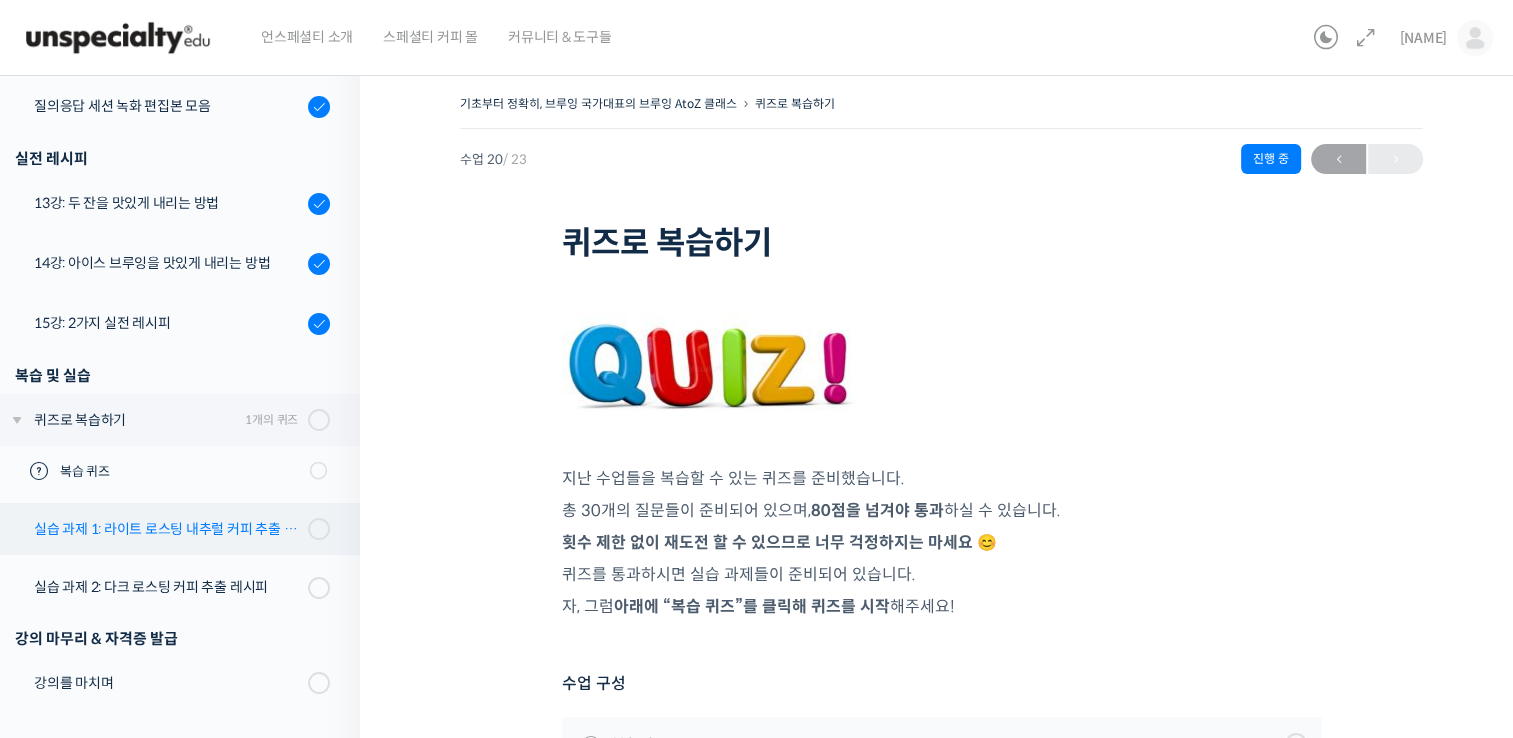 click on "실습 과제 1: 라이트 로스팅 내추럴 커피 추출 레시피" at bounding box center [168, 529] 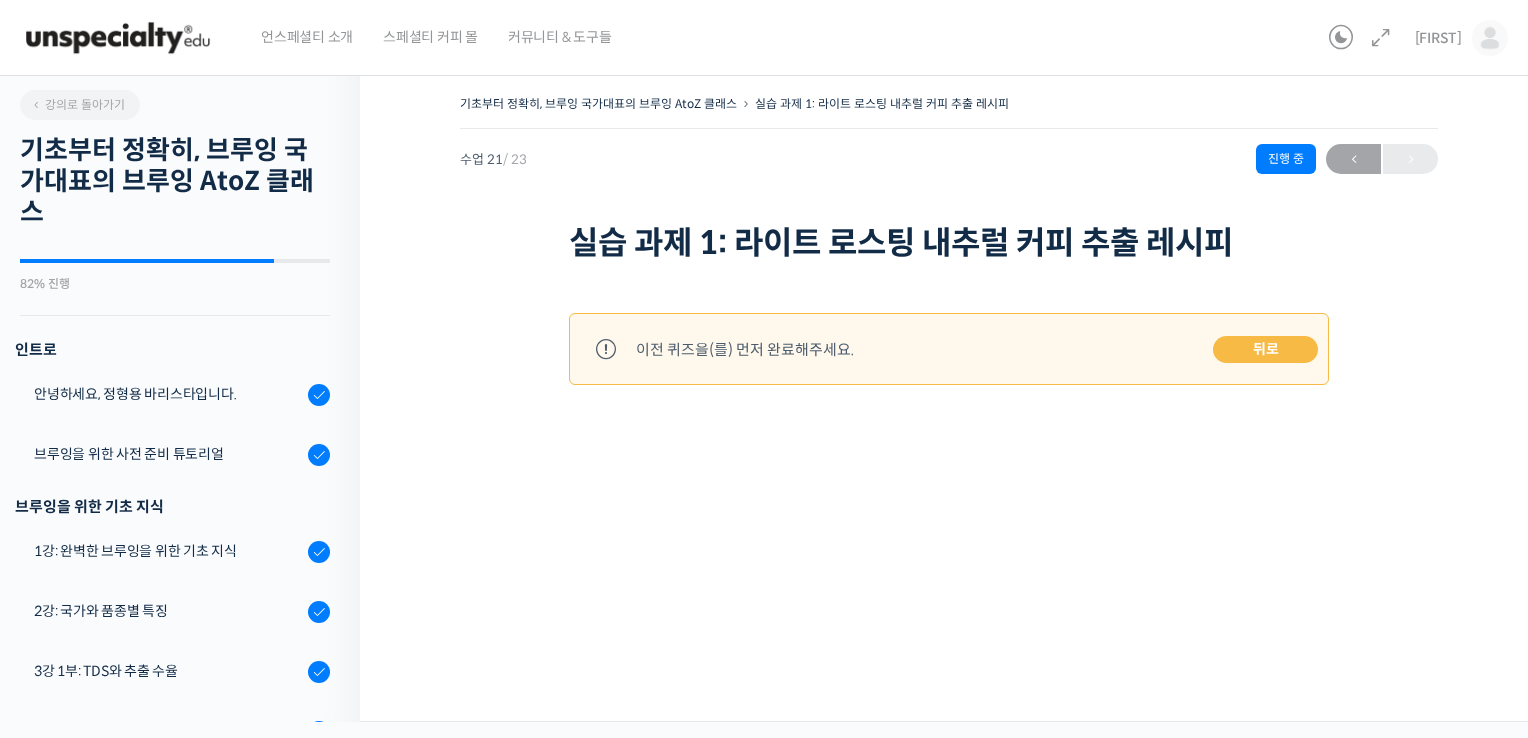 scroll, scrollTop: 0, scrollLeft: 0, axis: both 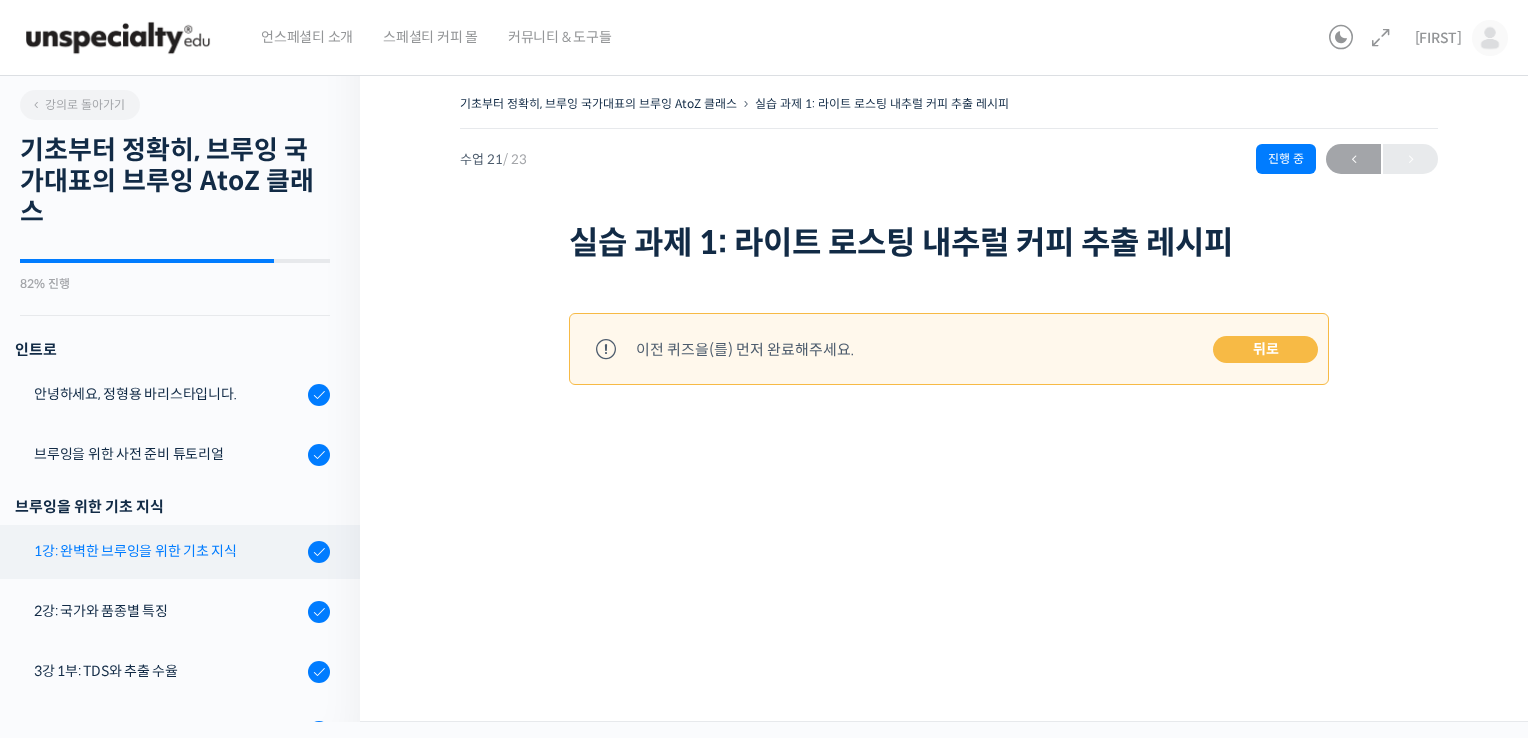 click on "1강: 완벽한 브루잉을 위한 기초 지식" at bounding box center (175, 552) 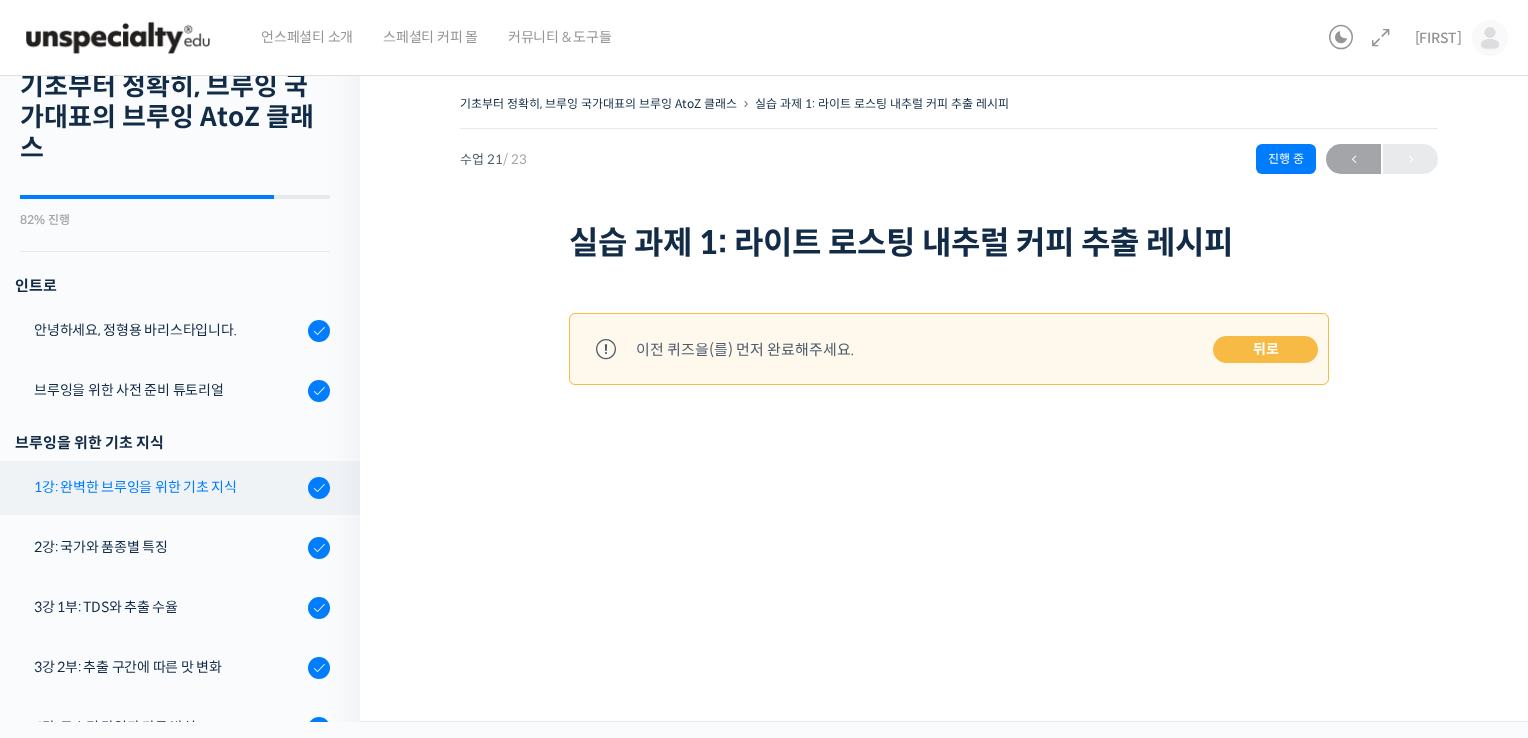 click on "1강: 완벽한 브루잉을 위한 기초 지식" at bounding box center (175, 488) 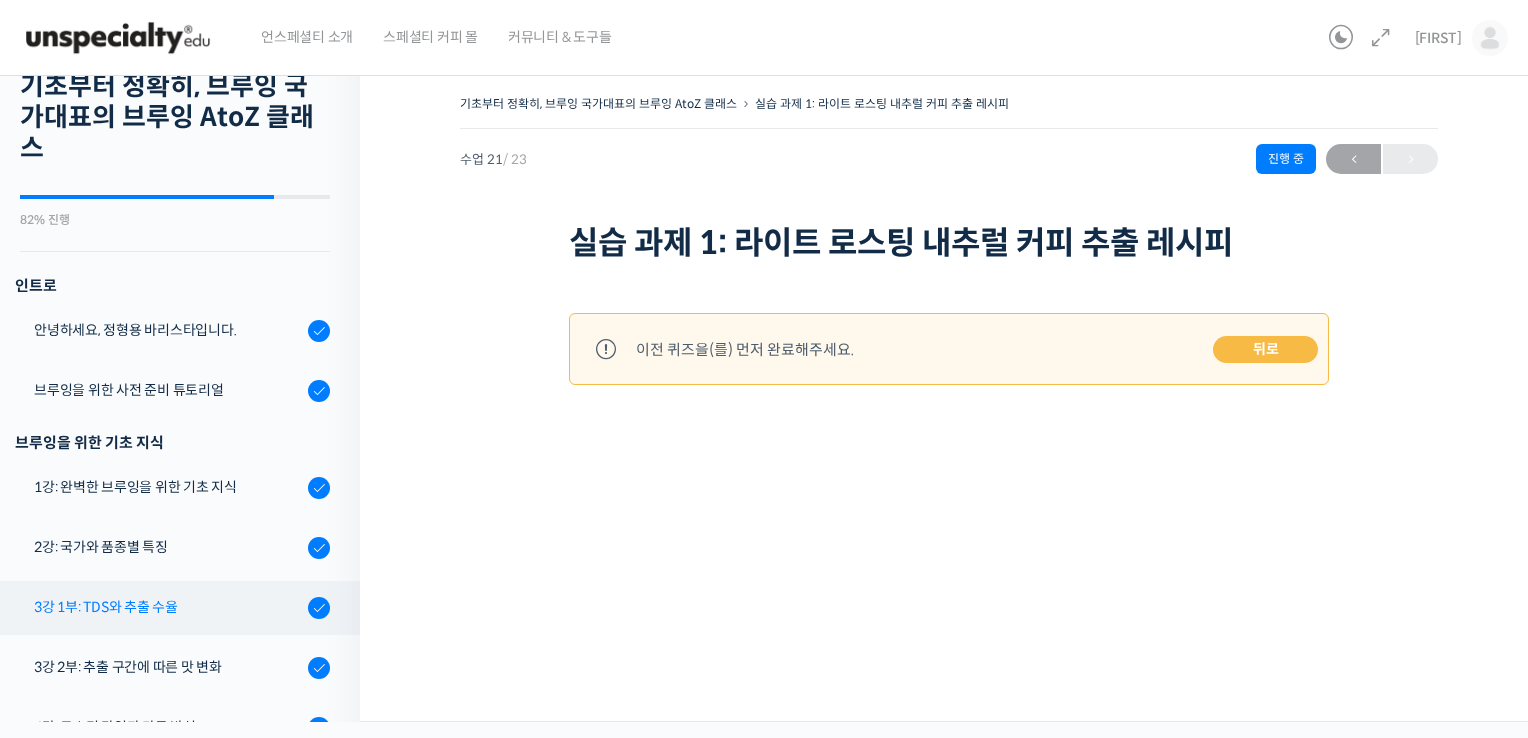 click on "3강 1부: TDS와 추출 수율" at bounding box center [168, 607] 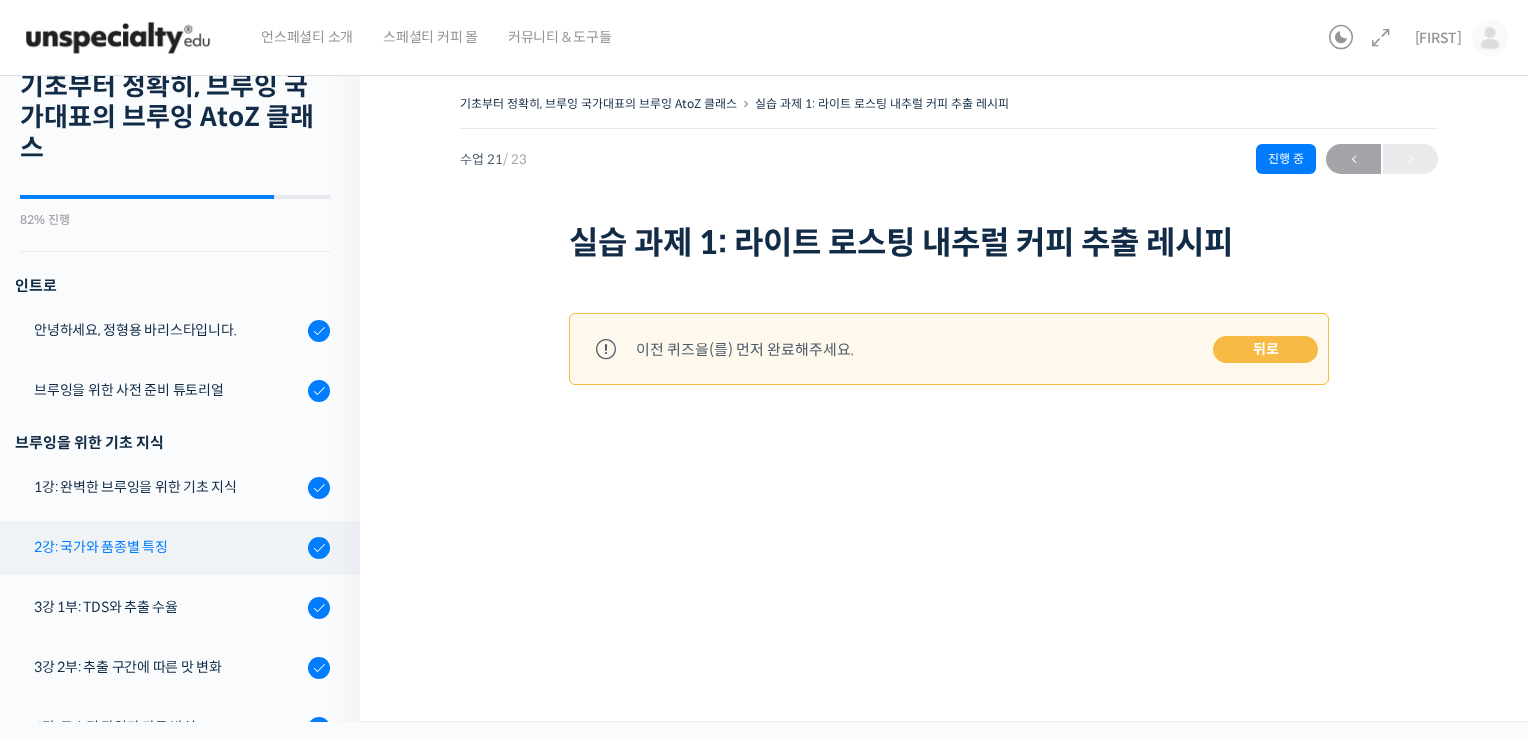 click on "2강: 국가와 품종별 특징" at bounding box center (168, 547) 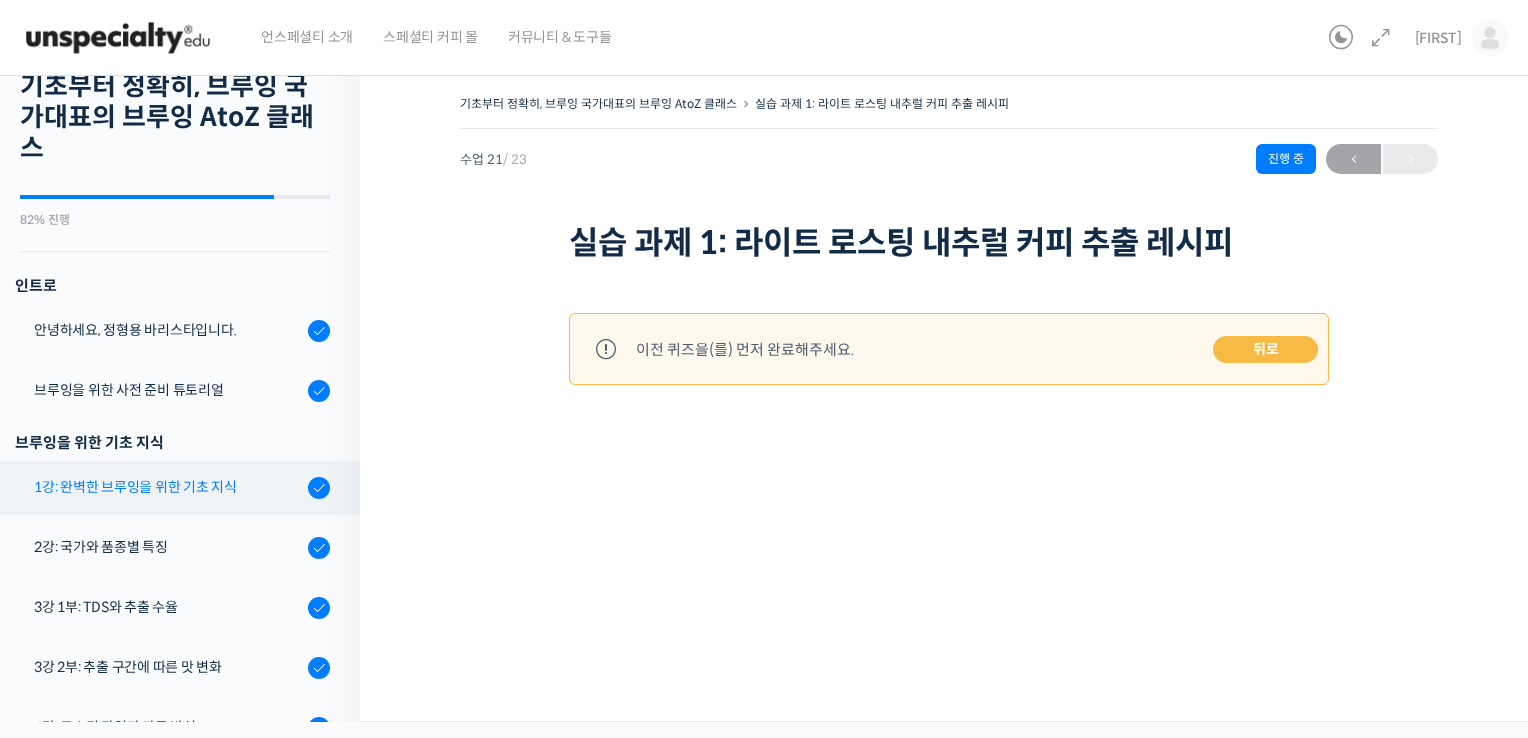click on "1강: 완벽한 브루잉을 위한 기초 지식" at bounding box center [175, 488] 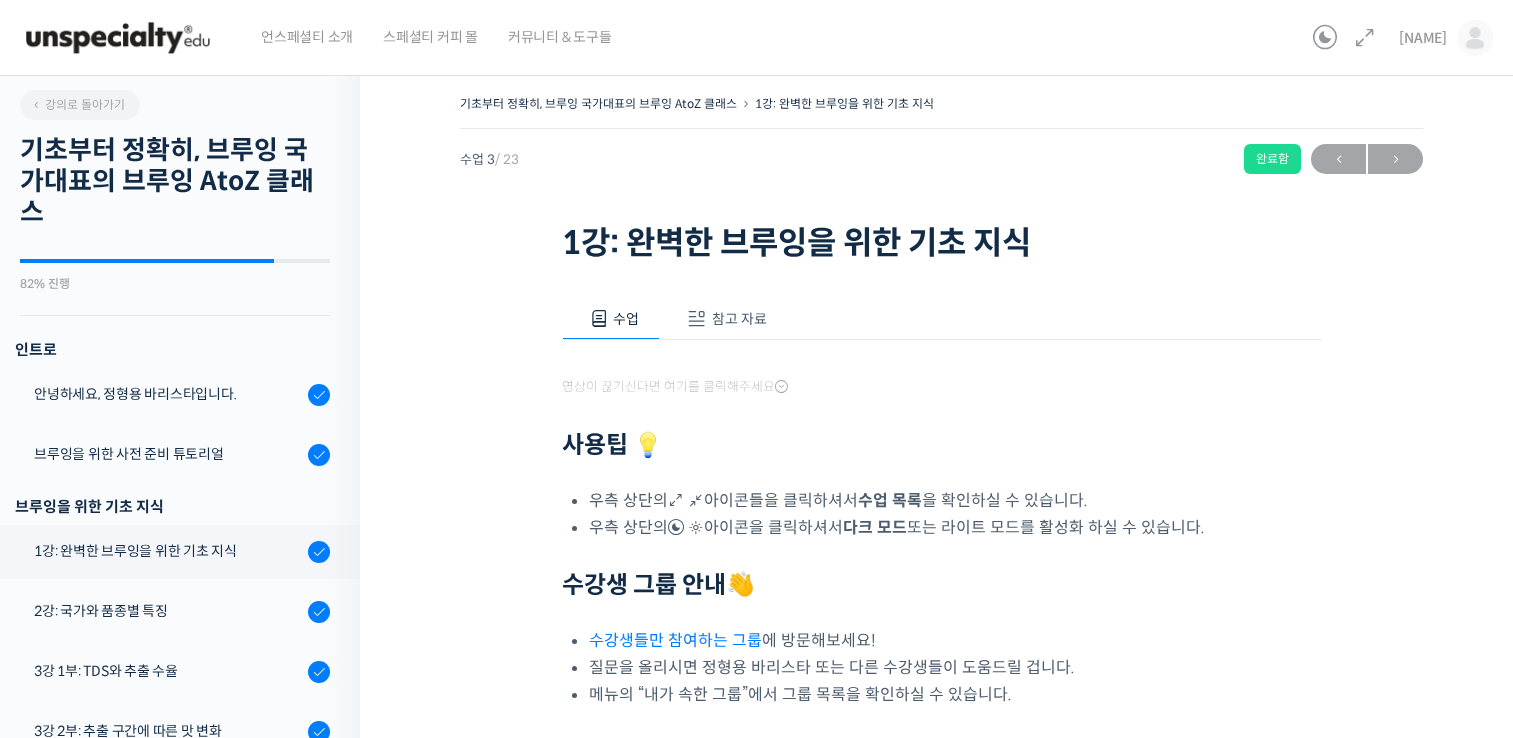 scroll, scrollTop: 0, scrollLeft: 0, axis: both 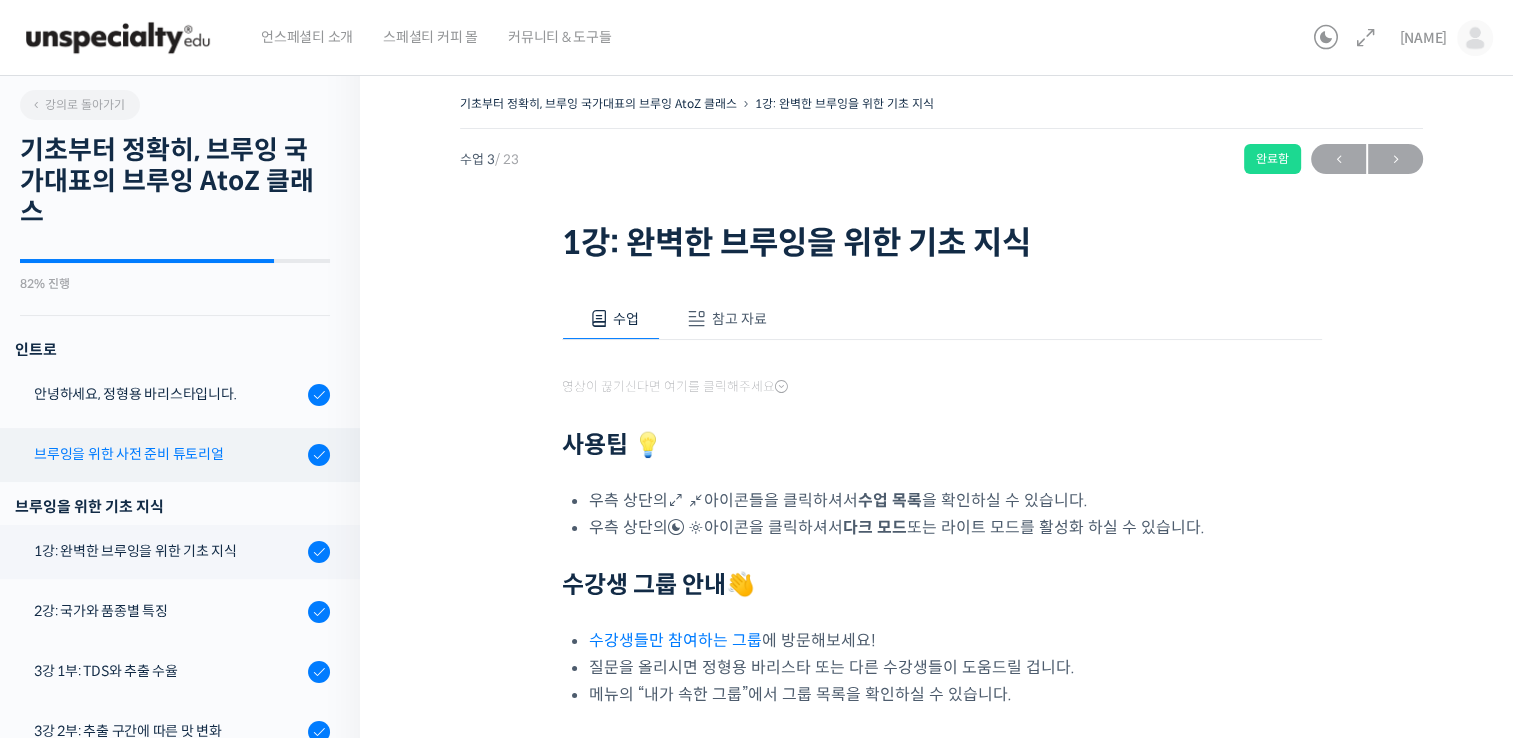 click on "브루잉을 위한 사전 준비 튜토리얼" at bounding box center (175, 455) 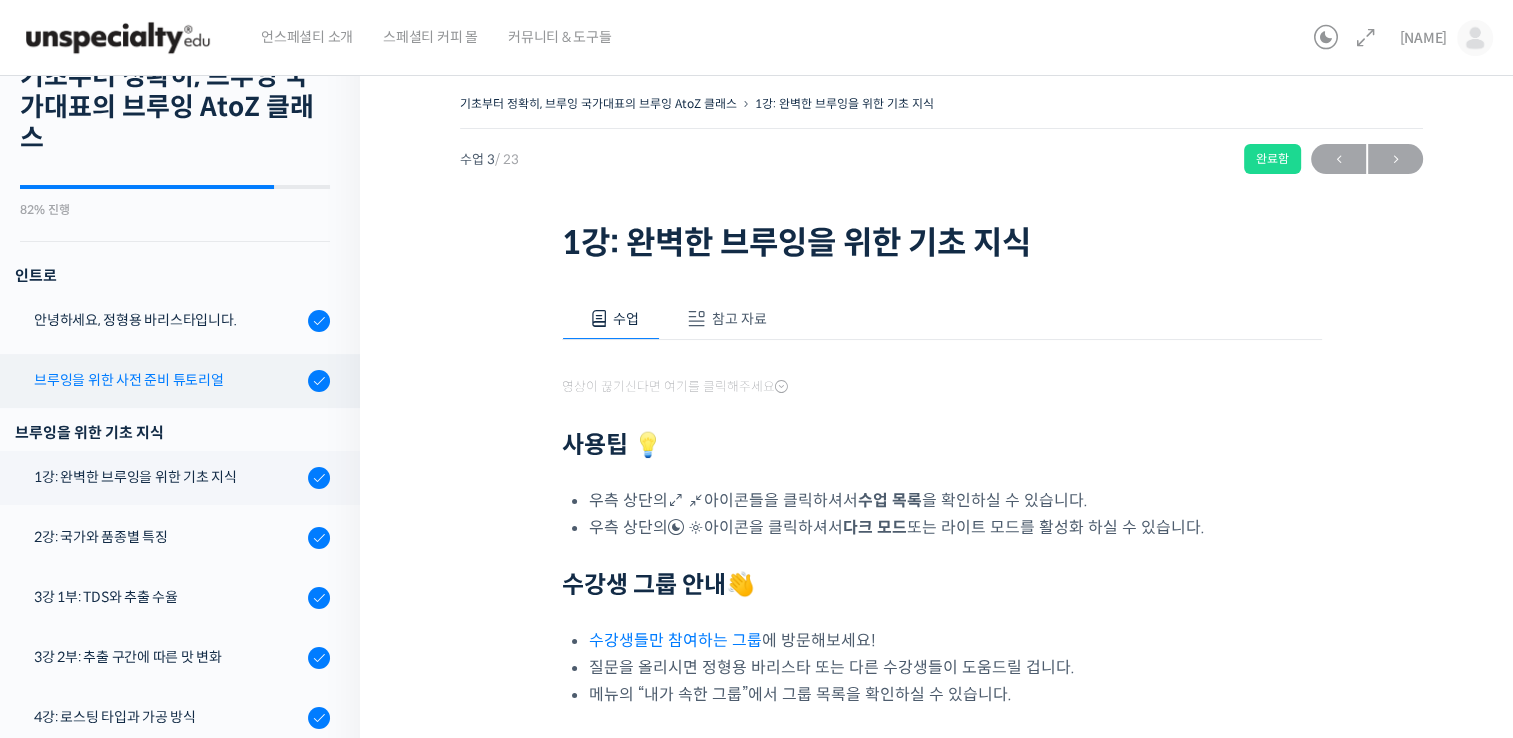 scroll, scrollTop: 80, scrollLeft: 0, axis: vertical 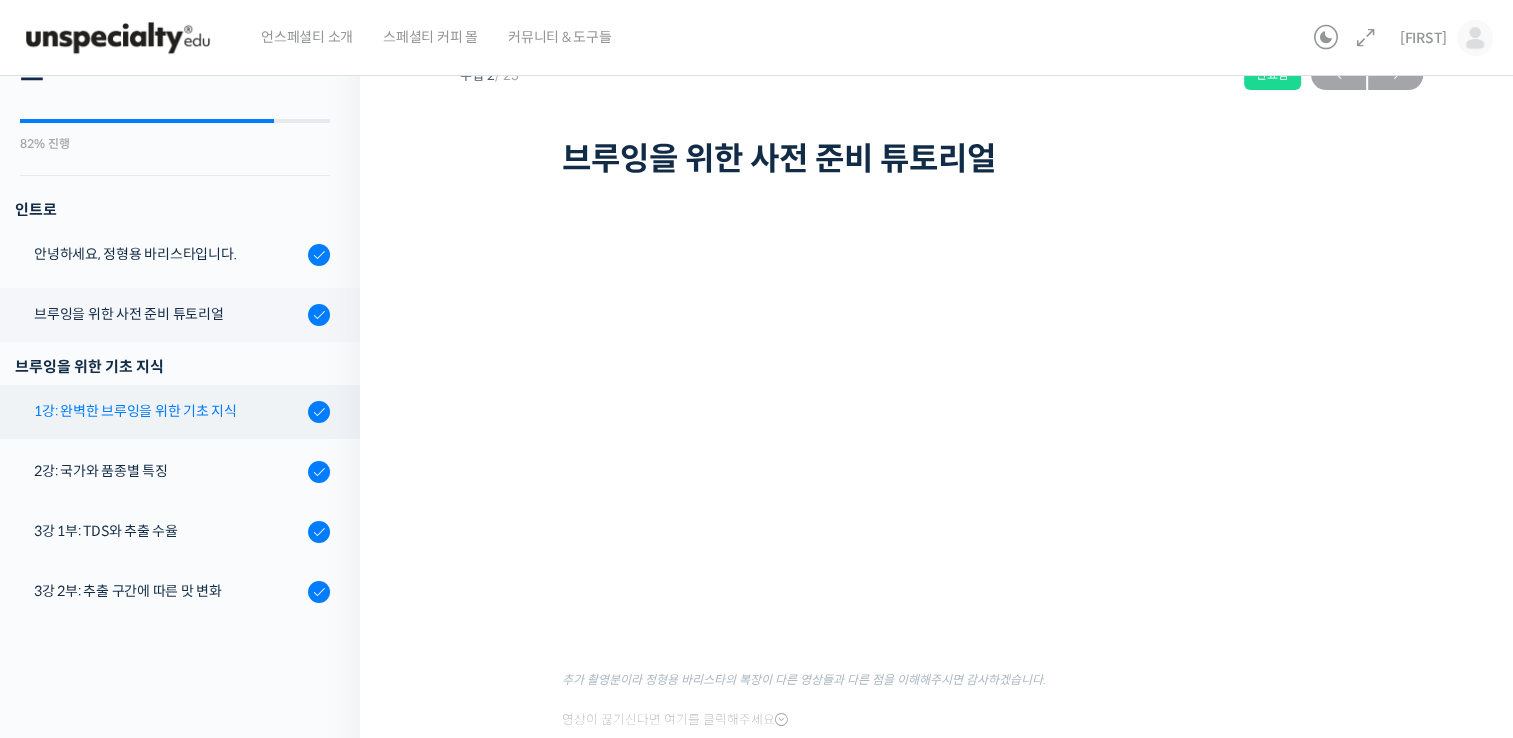 click on "1강: 완벽한 브루잉을 위한 기초 지식" at bounding box center (168, 411) 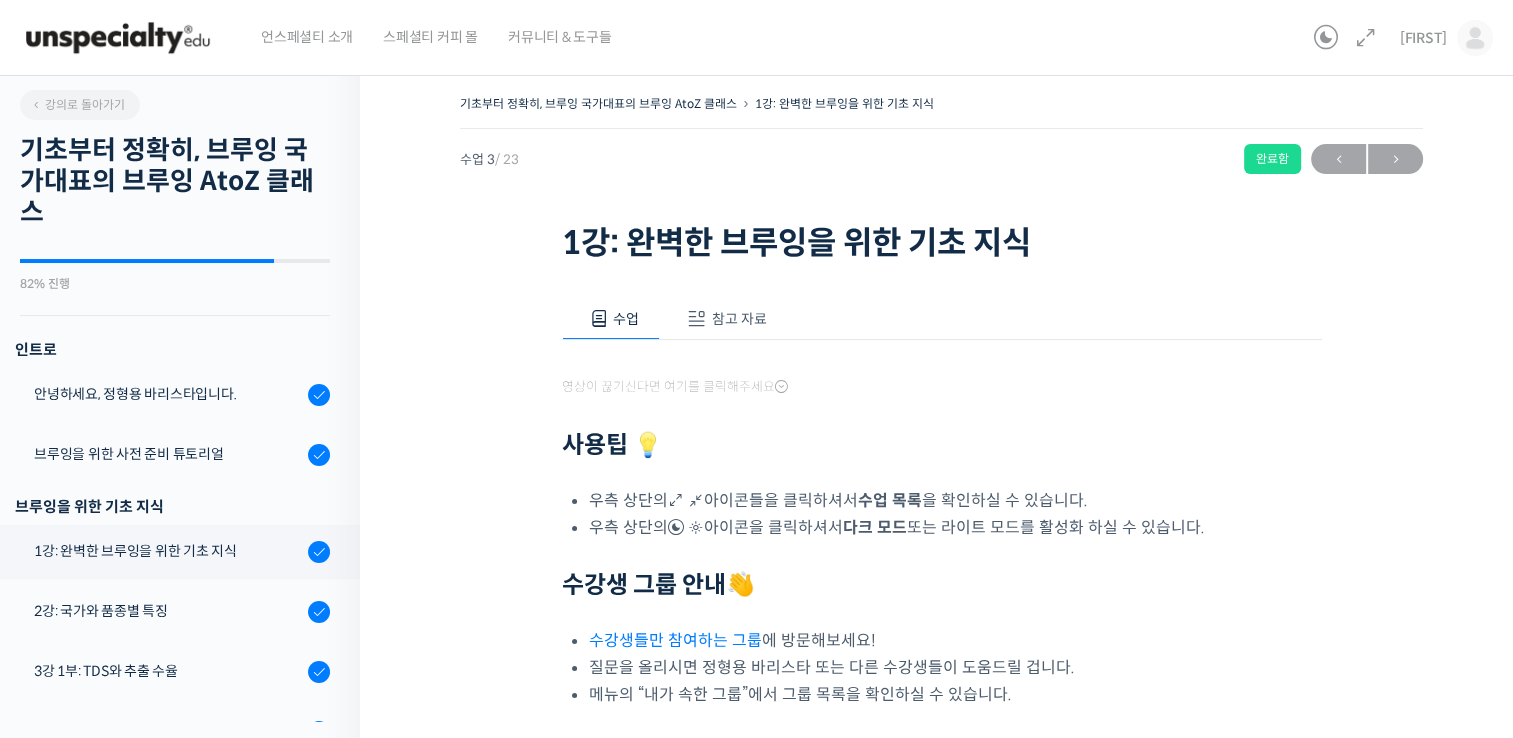 scroll, scrollTop: 0, scrollLeft: 0, axis: both 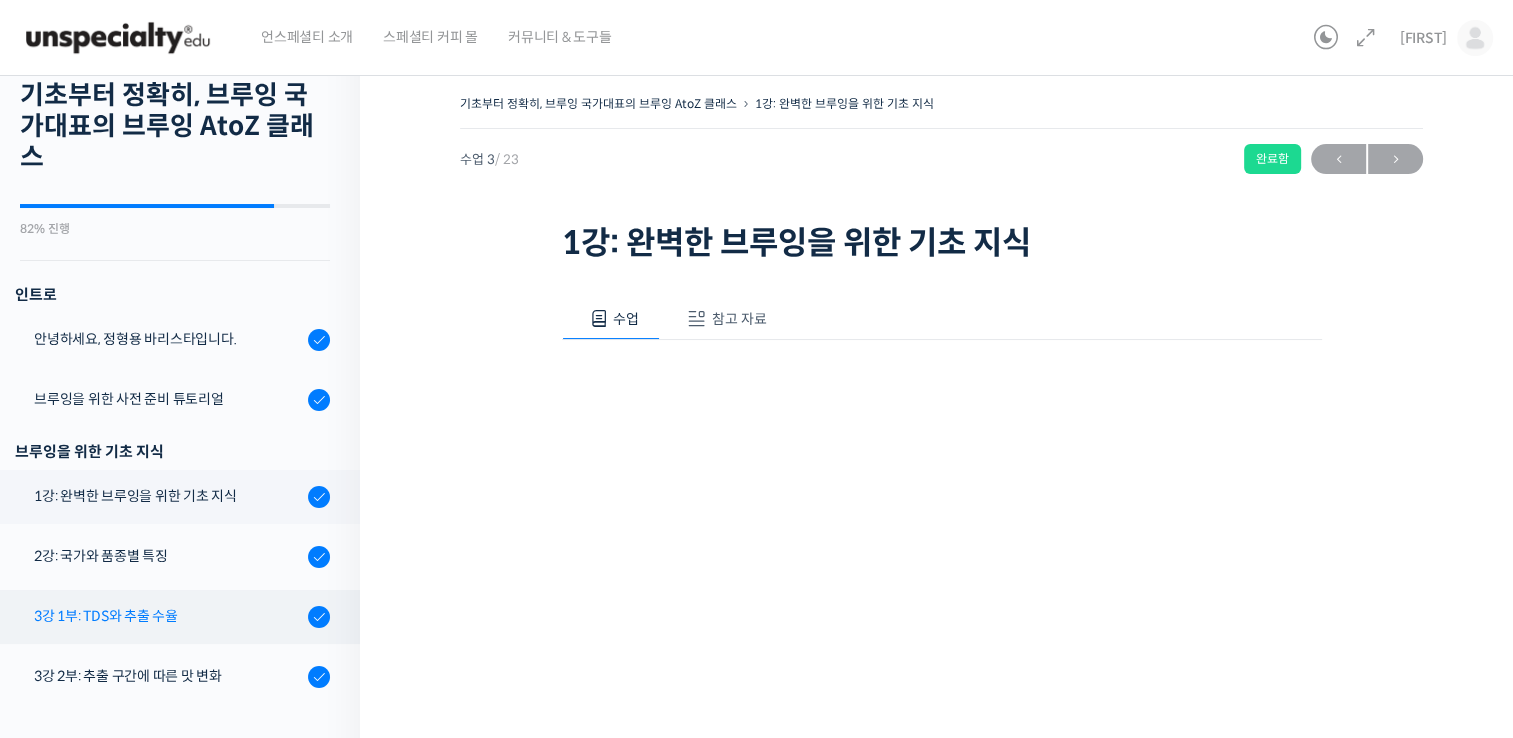 click on "3강 1부: TDS와 추출 수율" at bounding box center (175, 617) 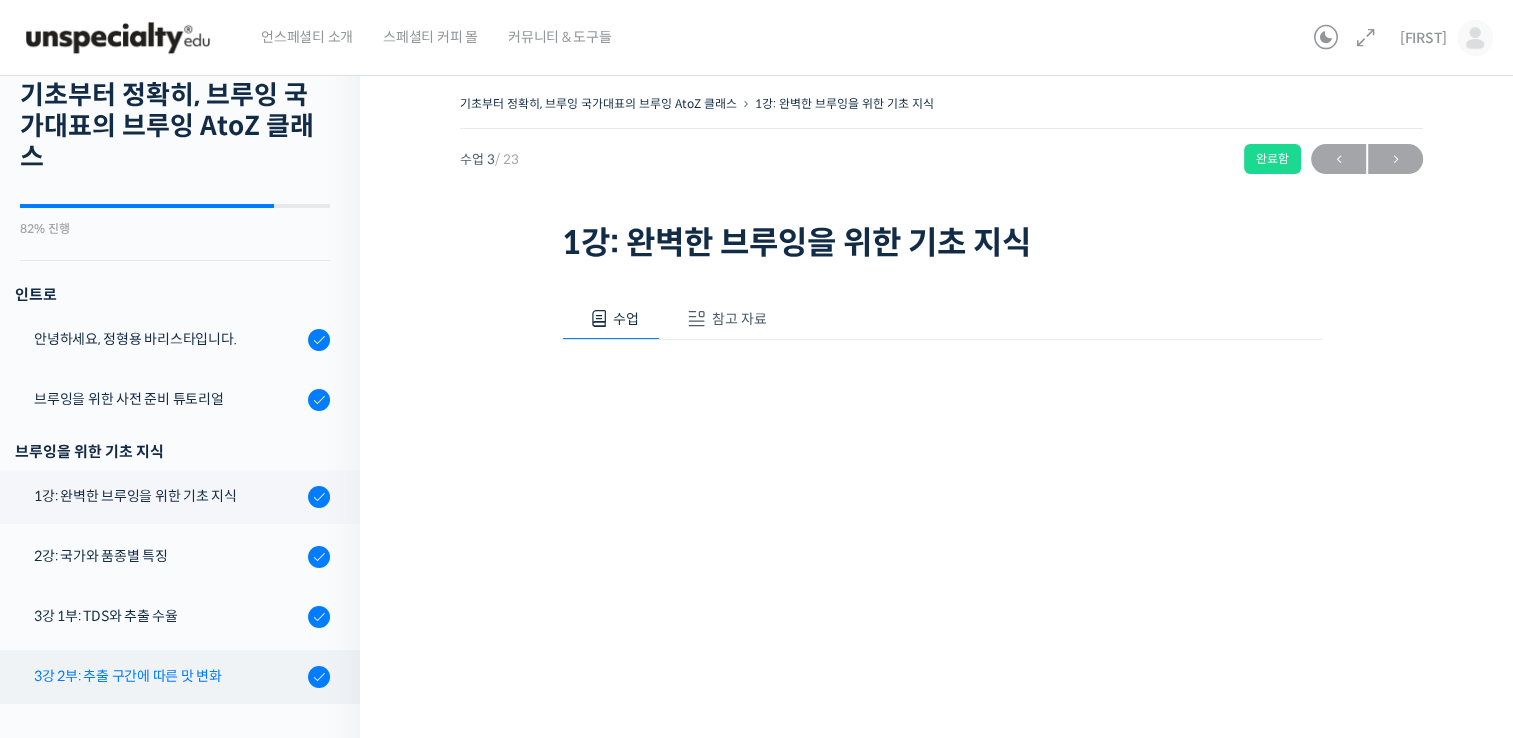 click on "3강 2부: 추출 구간에 따른 맛 변화" at bounding box center [175, 677] 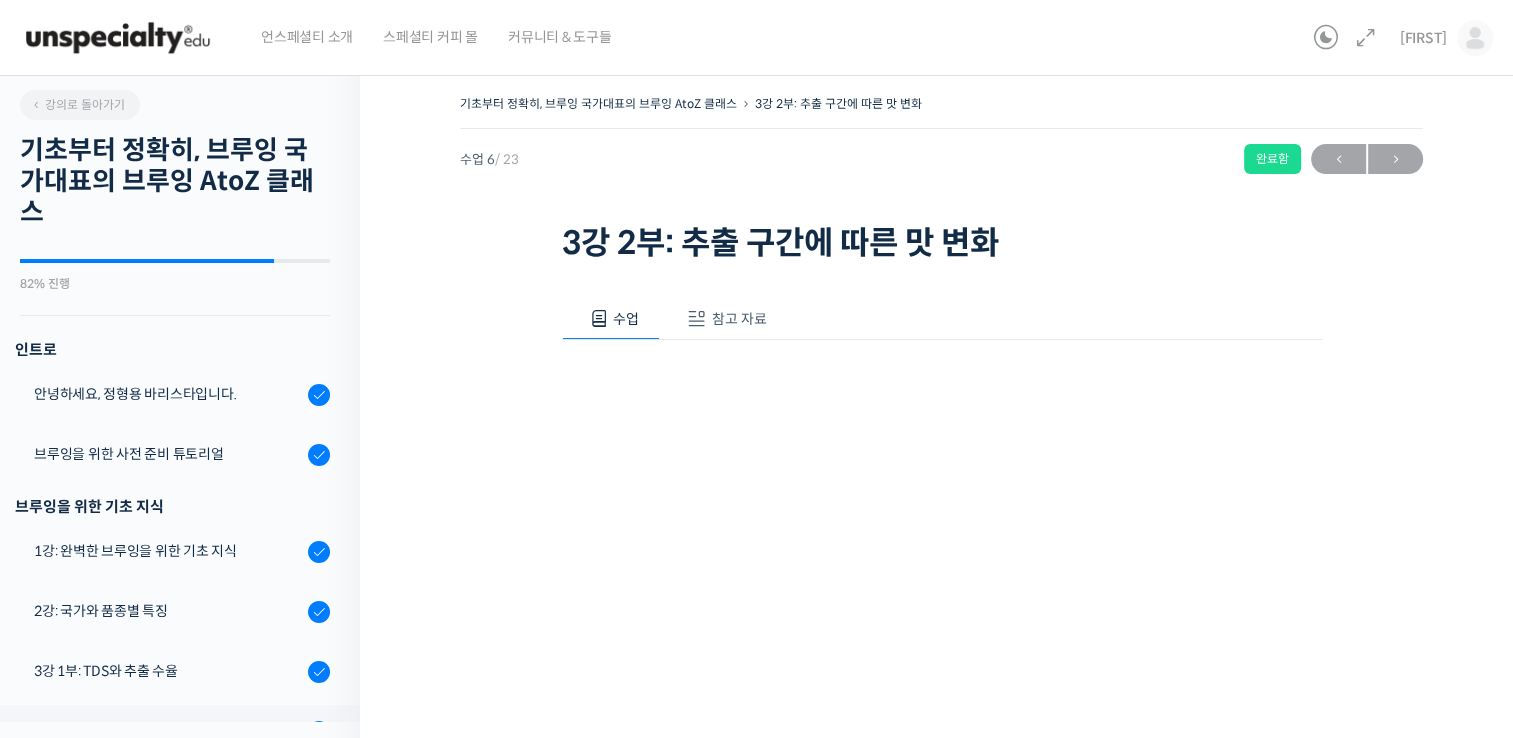 scroll, scrollTop: 0, scrollLeft: 0, axis: both 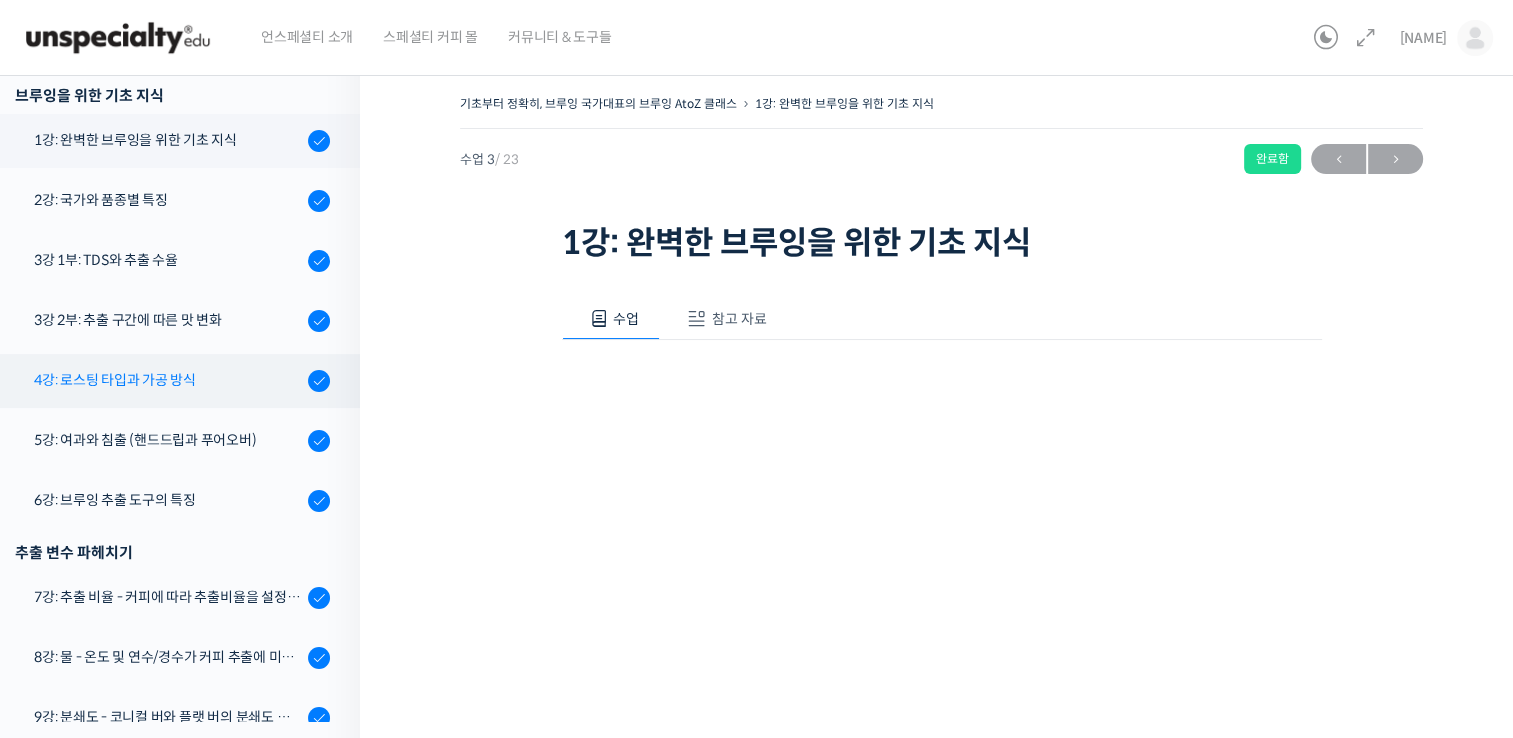 click on "4강: 로스팅 타입과 가공 방식" at bounding box center (175, 381) 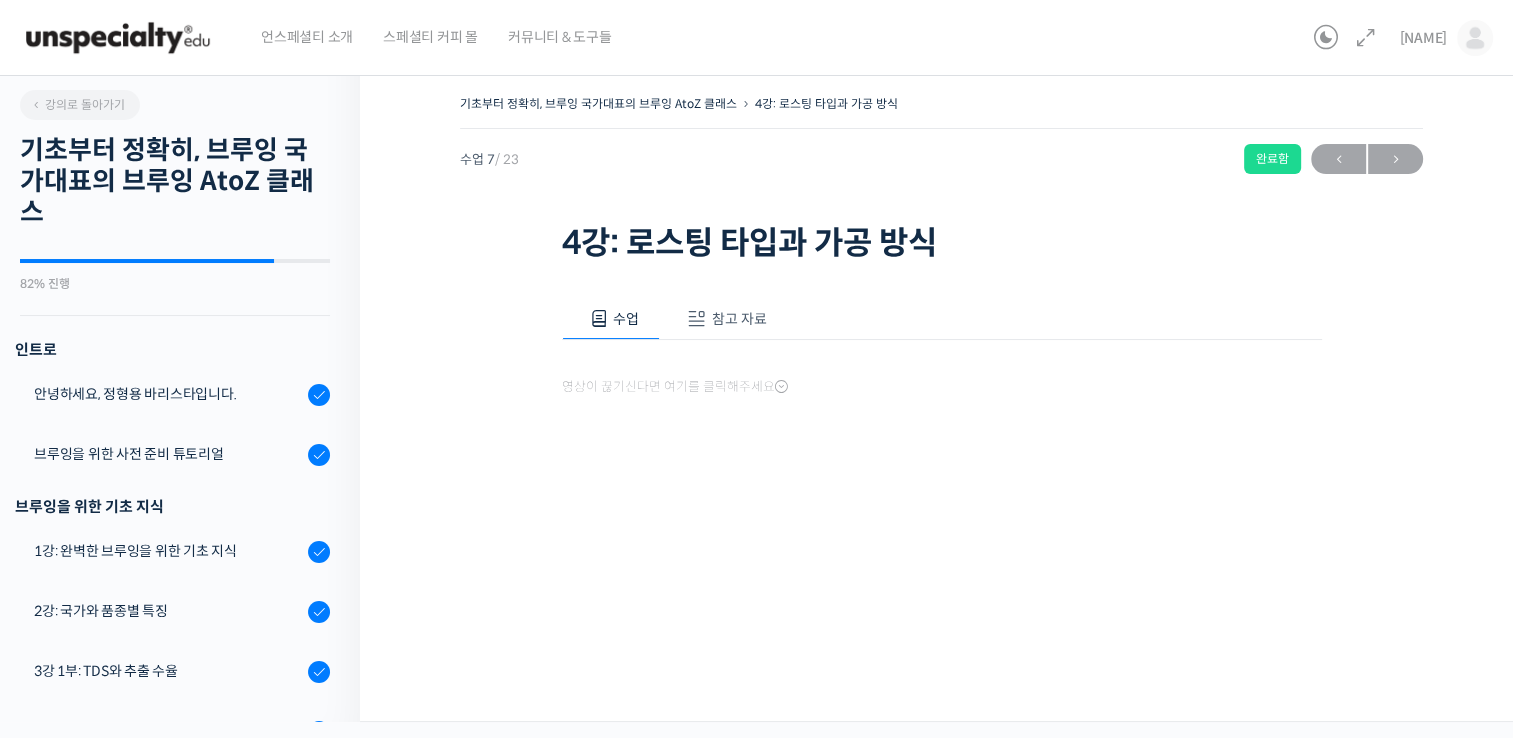 scroll, scrollTop: 0, scrollLeft: 0, axis: both 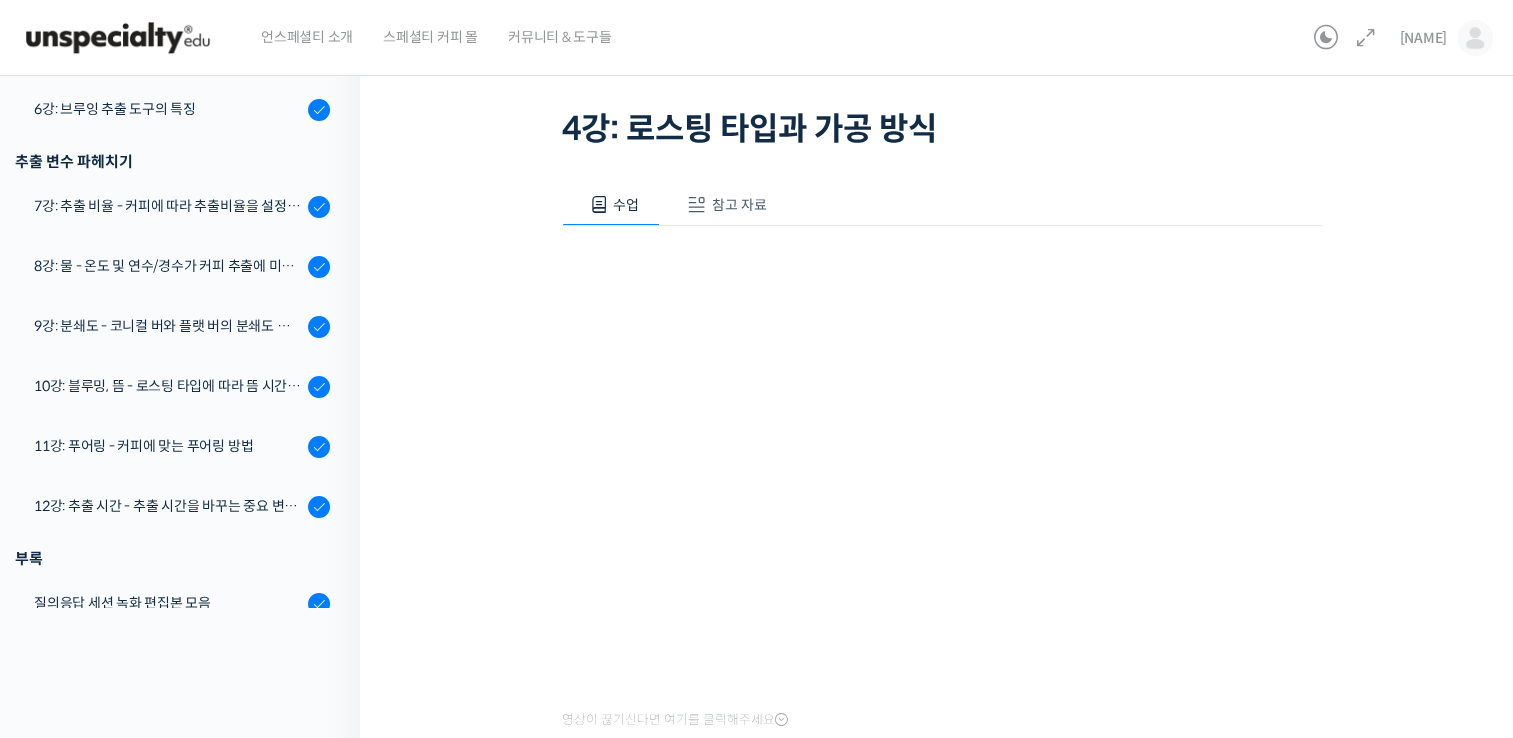 click on "수업
참고 자료" at bounding box center (942, 205) 